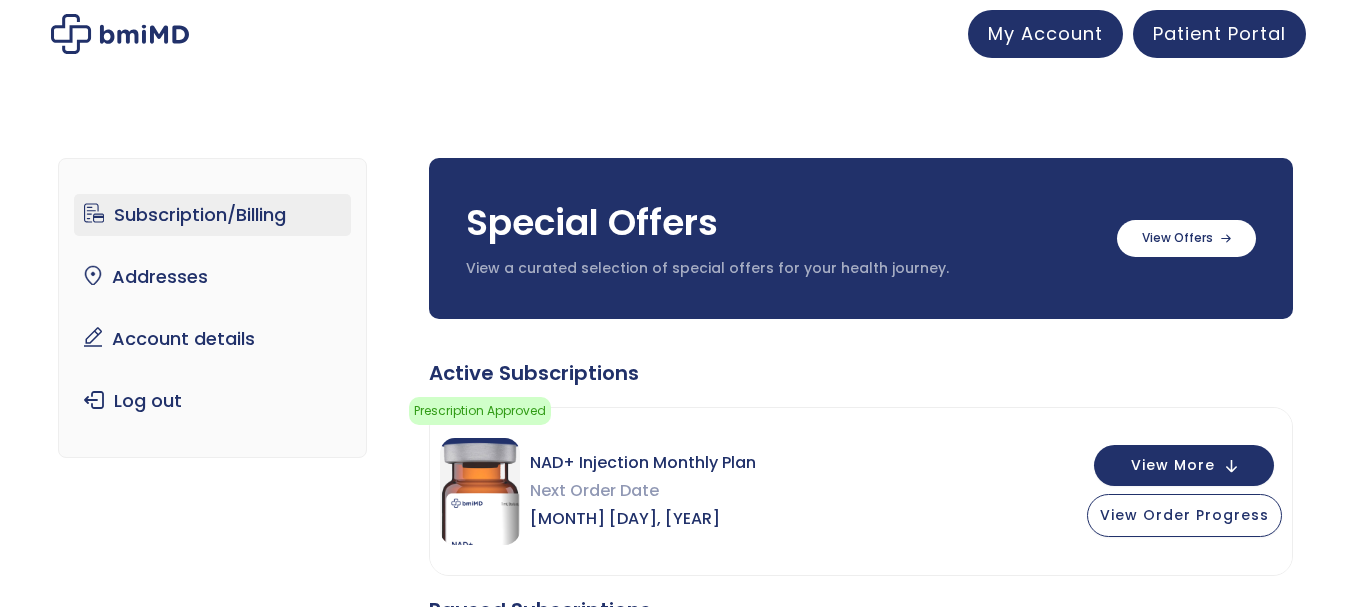 scroll, scrollTop: 0, scrollLeft: 0, axis: both 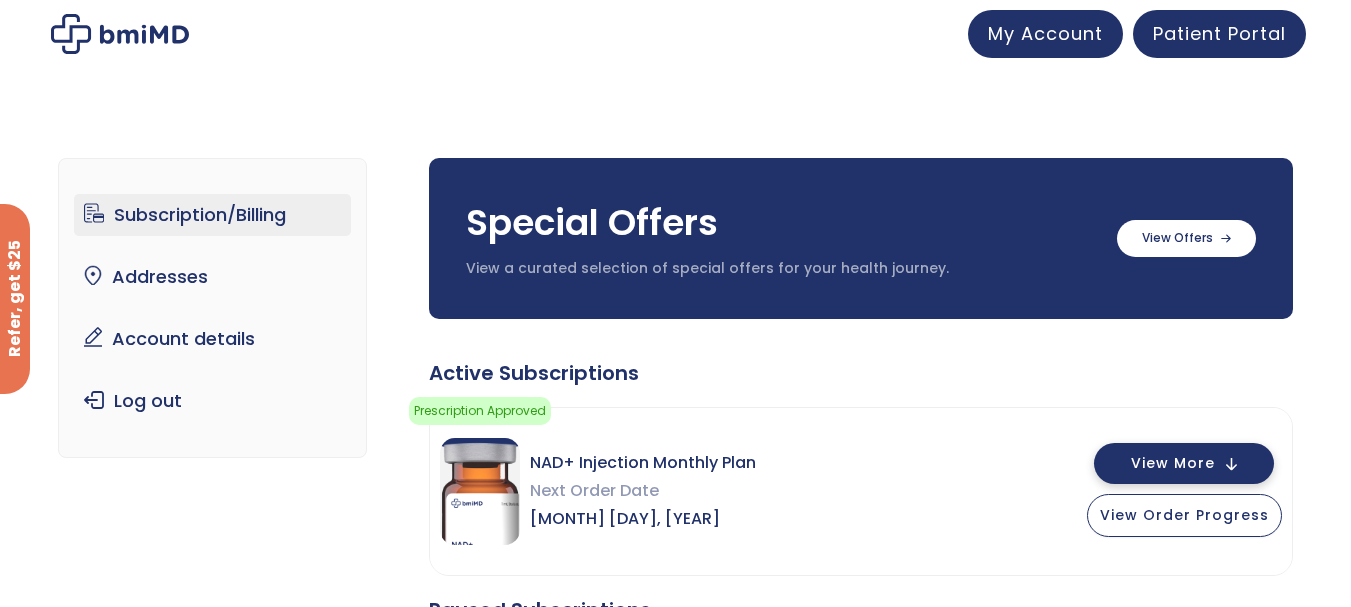 click on "View More" at bounding box center [1173, 463] 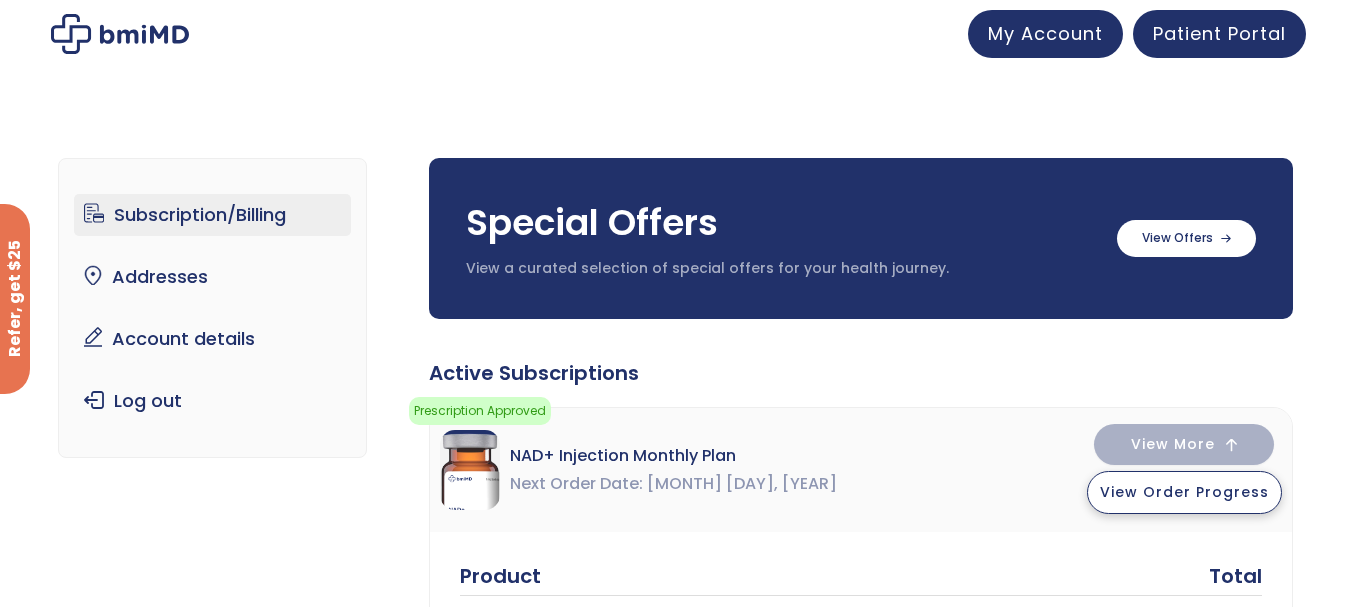 click on "View Order Progress" at bounding box center (1184, 492) 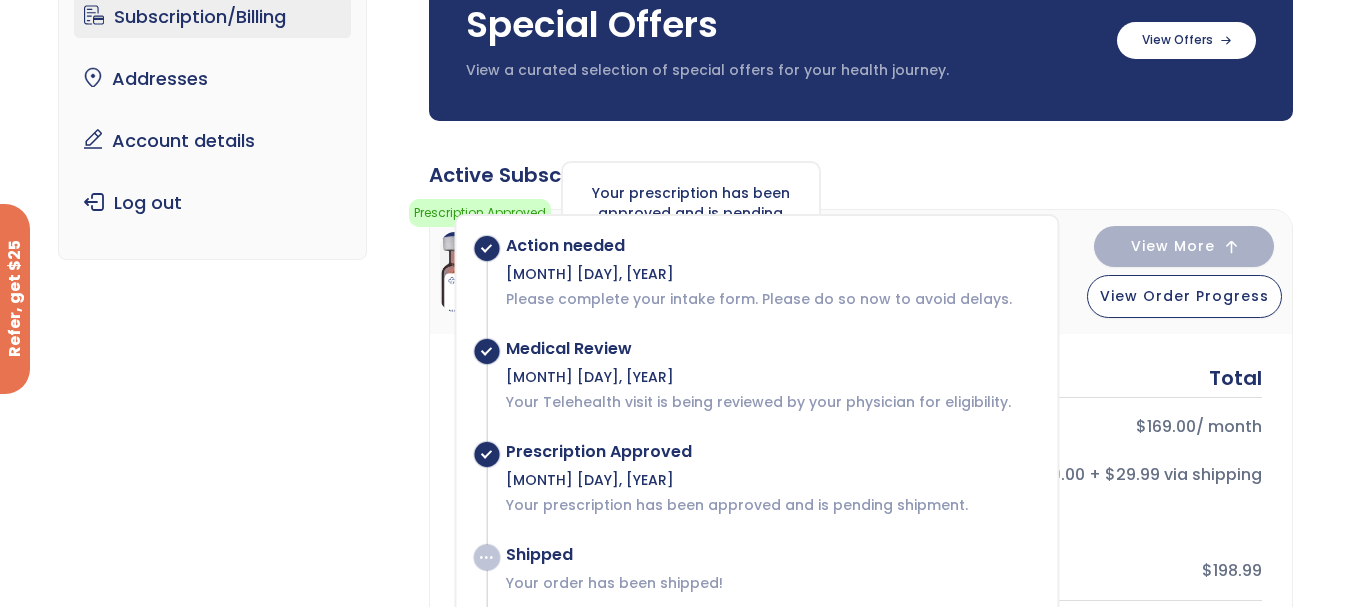 scroll, scrollTop: 179, scrollLeft: 0, axis: vertical 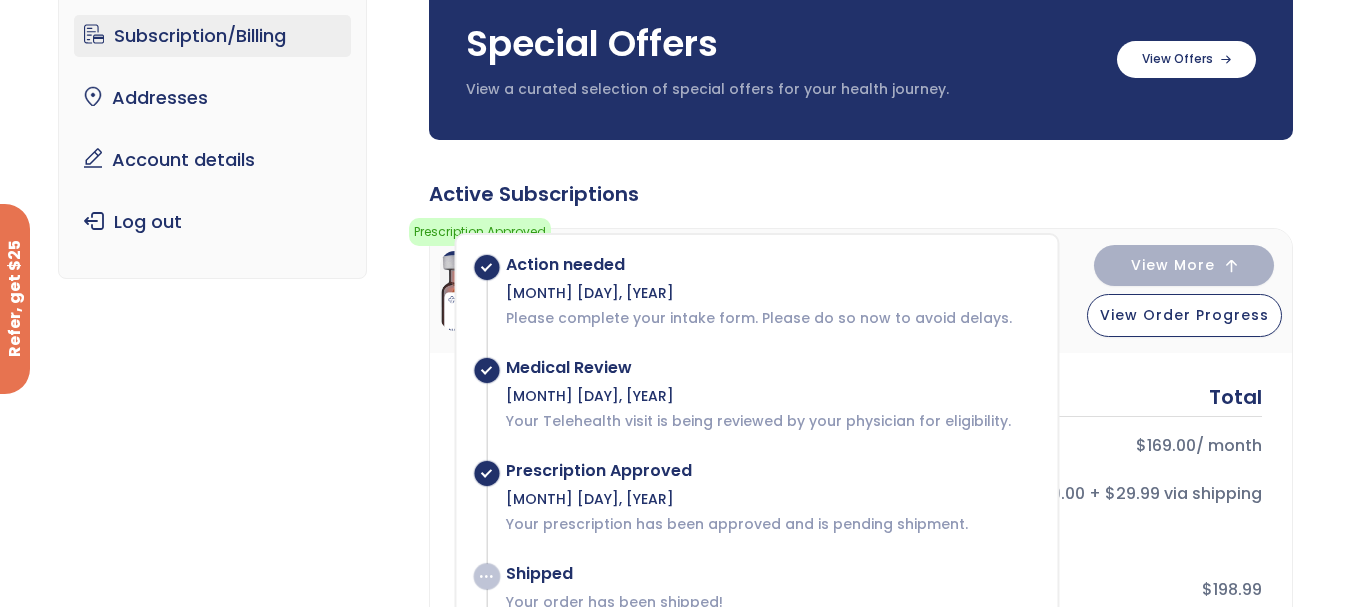 click on "Active Subscriptions" 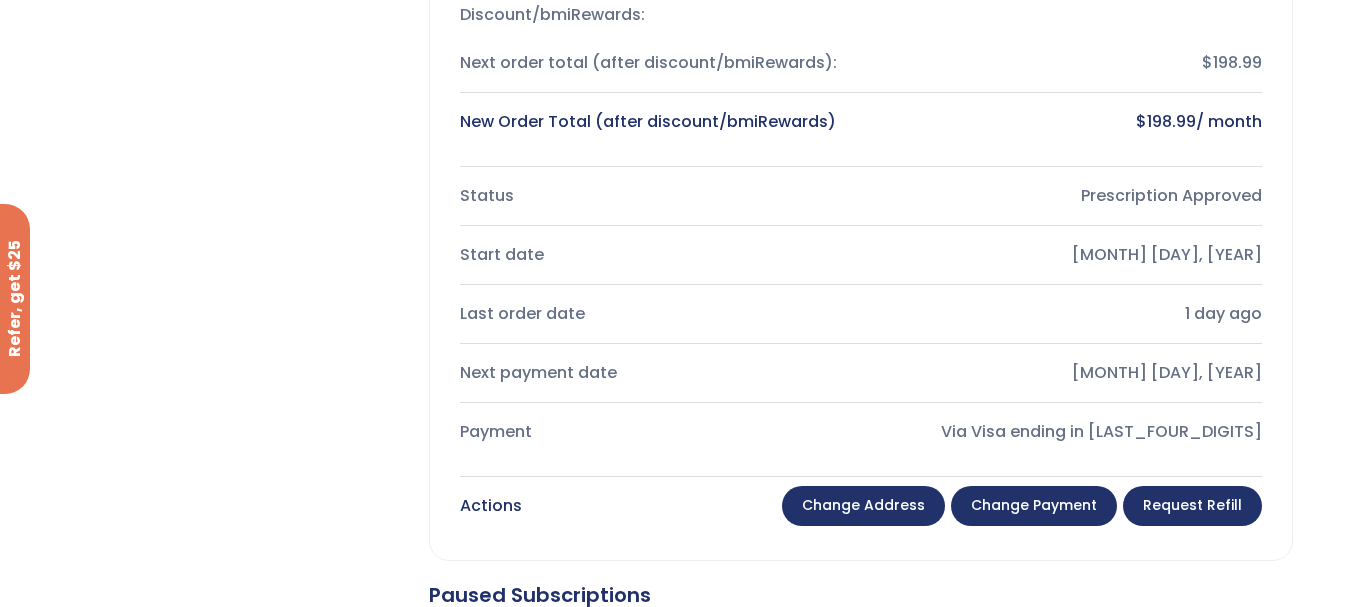 scroll, scrollTop: 707, scrollLeft: 0, axis: vertical 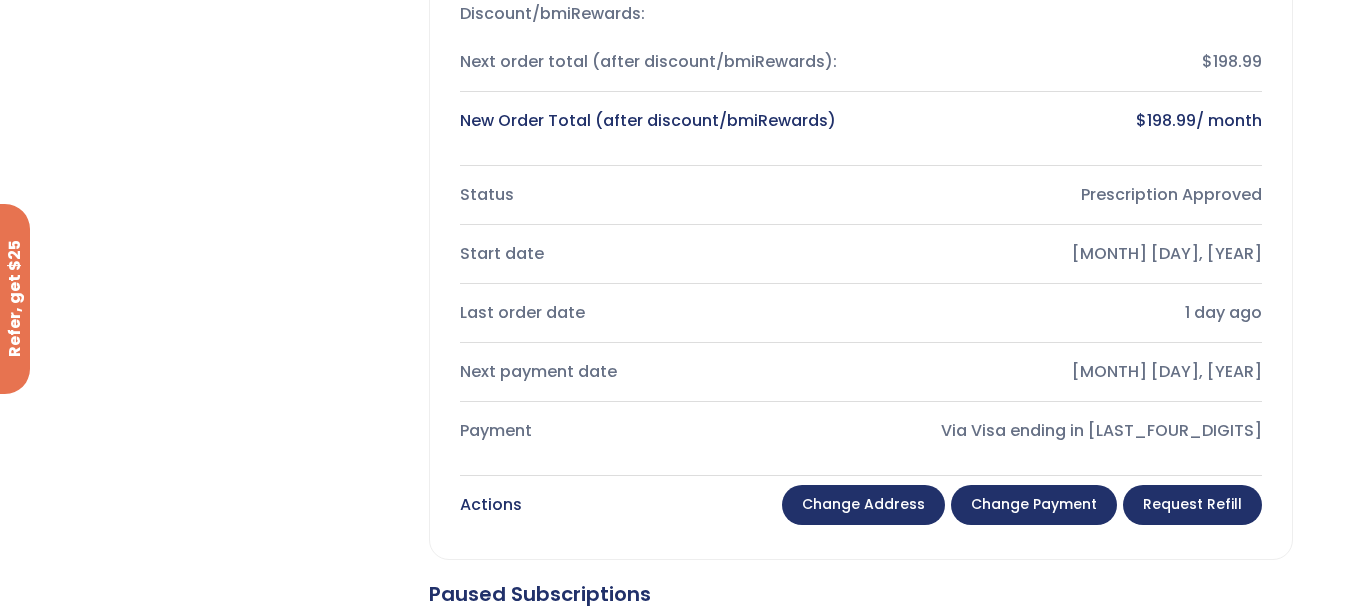click on "Change payment" at bounding box center (1034, 505) 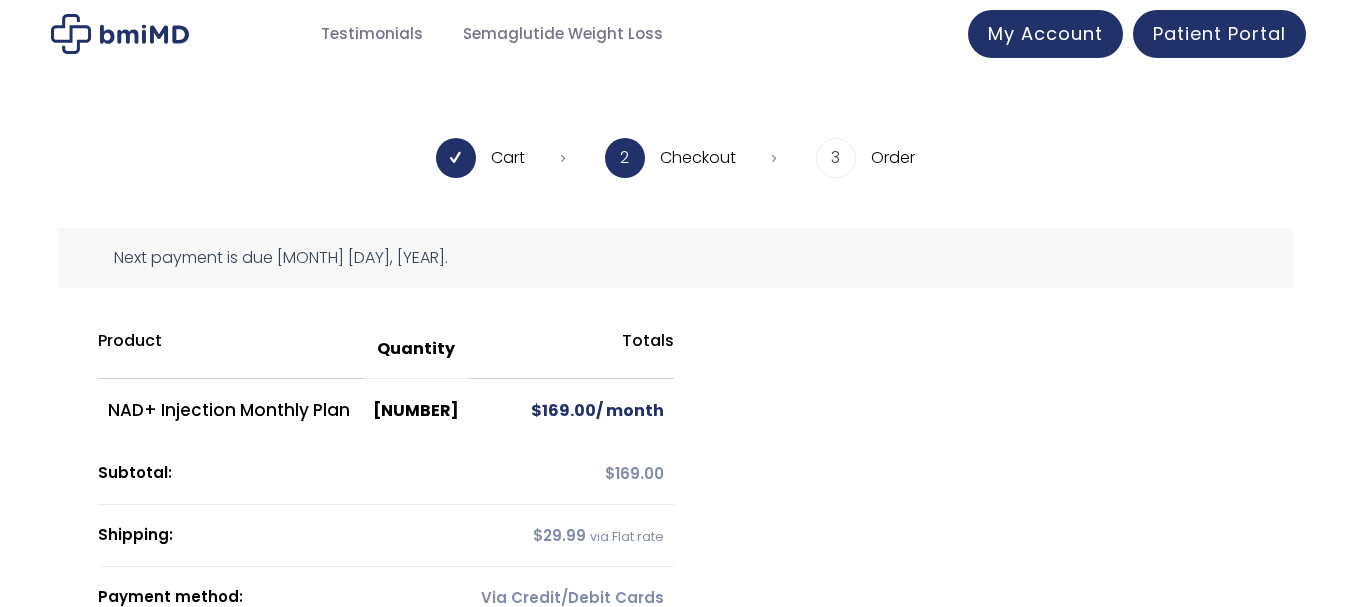 scroll, scrollTop: 0, scrollLeft: 0, axis: both 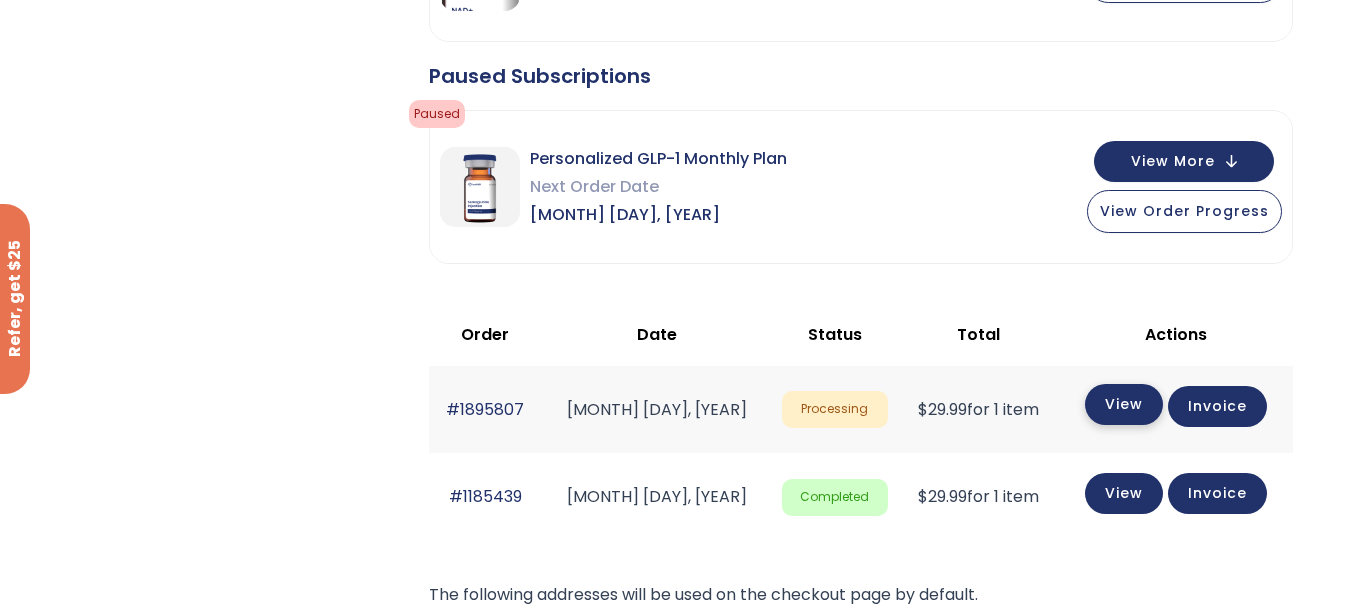 click on "View" 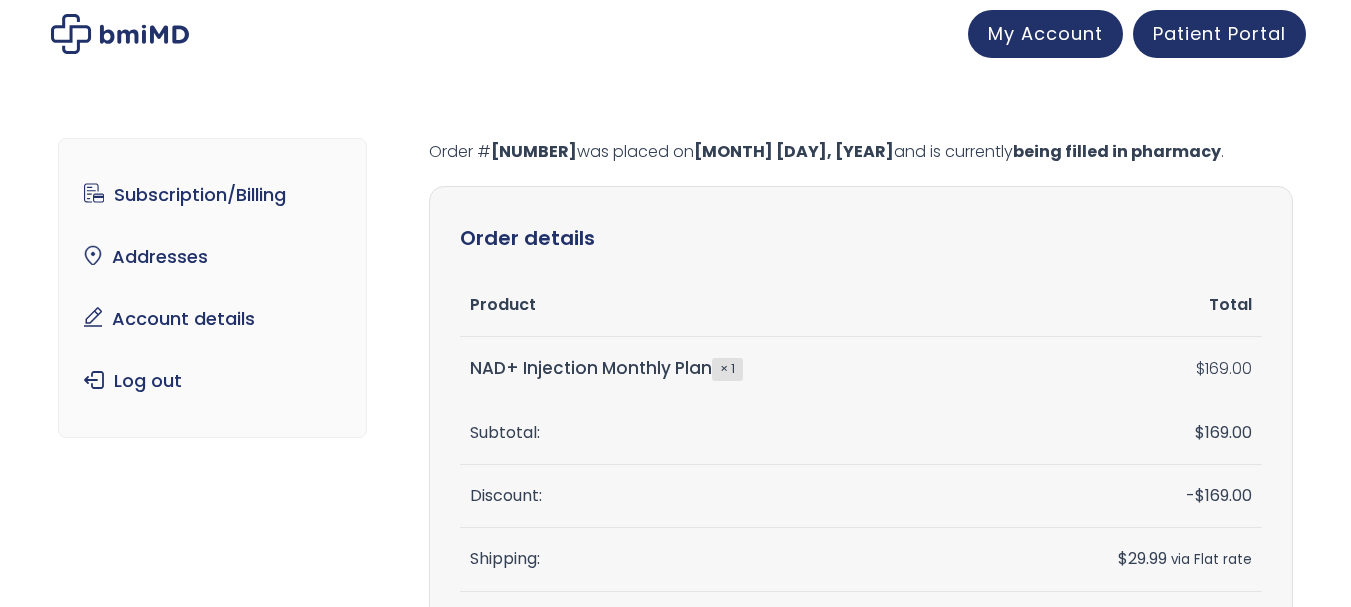 scroll, scrollTop: 0, scrollLeft: 0, axis: both 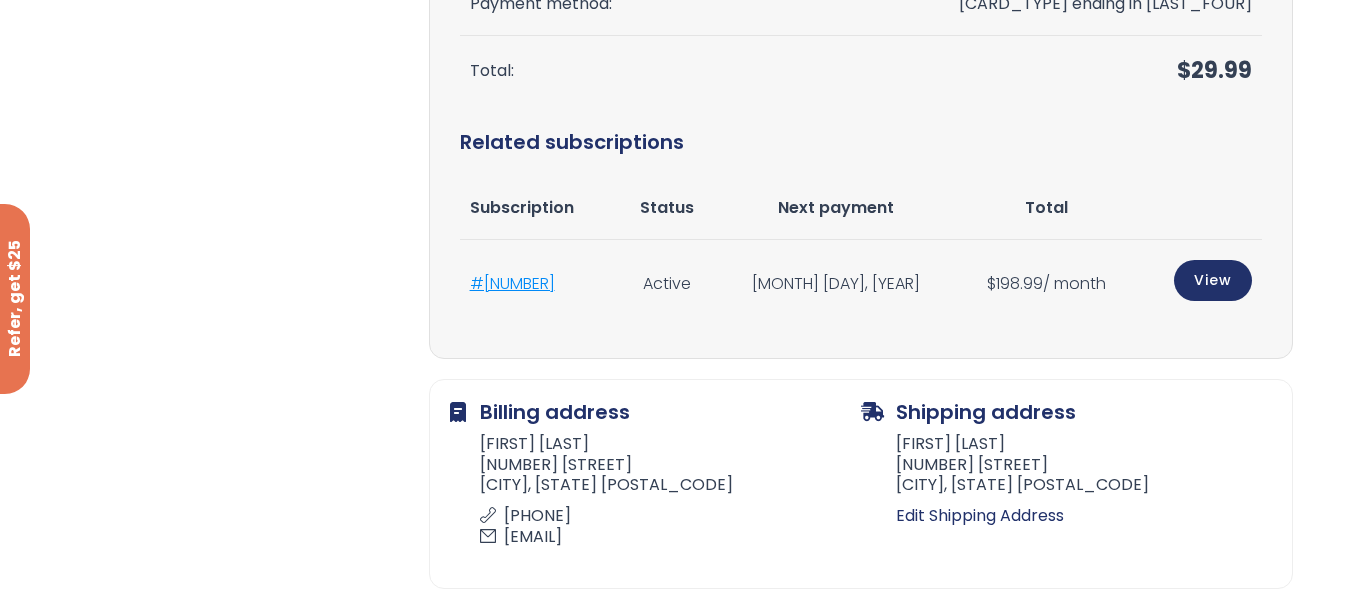 click on "#1895808" at bounding box center (512, 283) 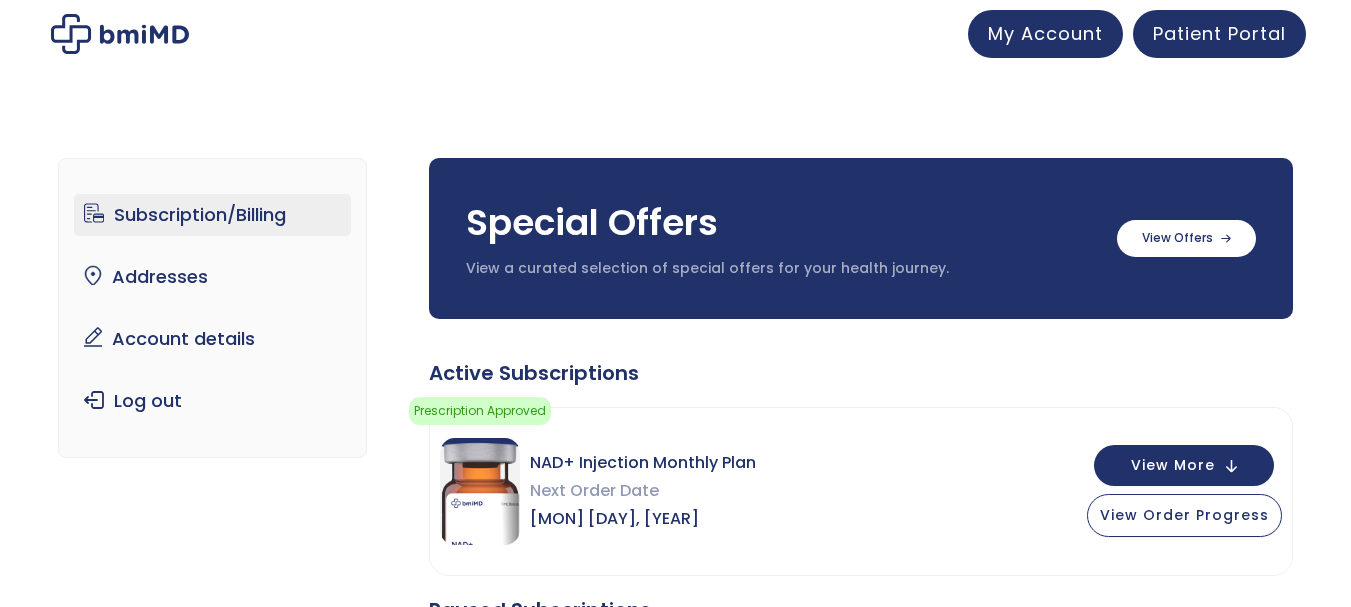 scroll, scrollTop: 0, scrollLeft: 0, axis: both 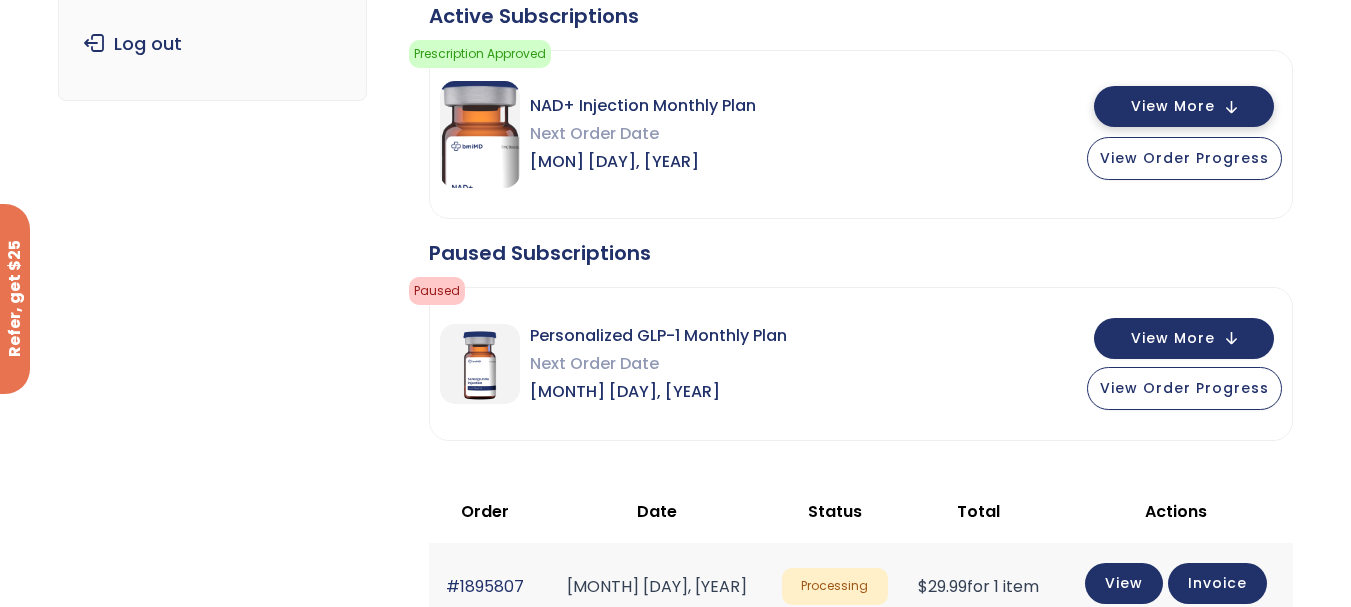 click on "View More" at bounding box center (1184, 106) 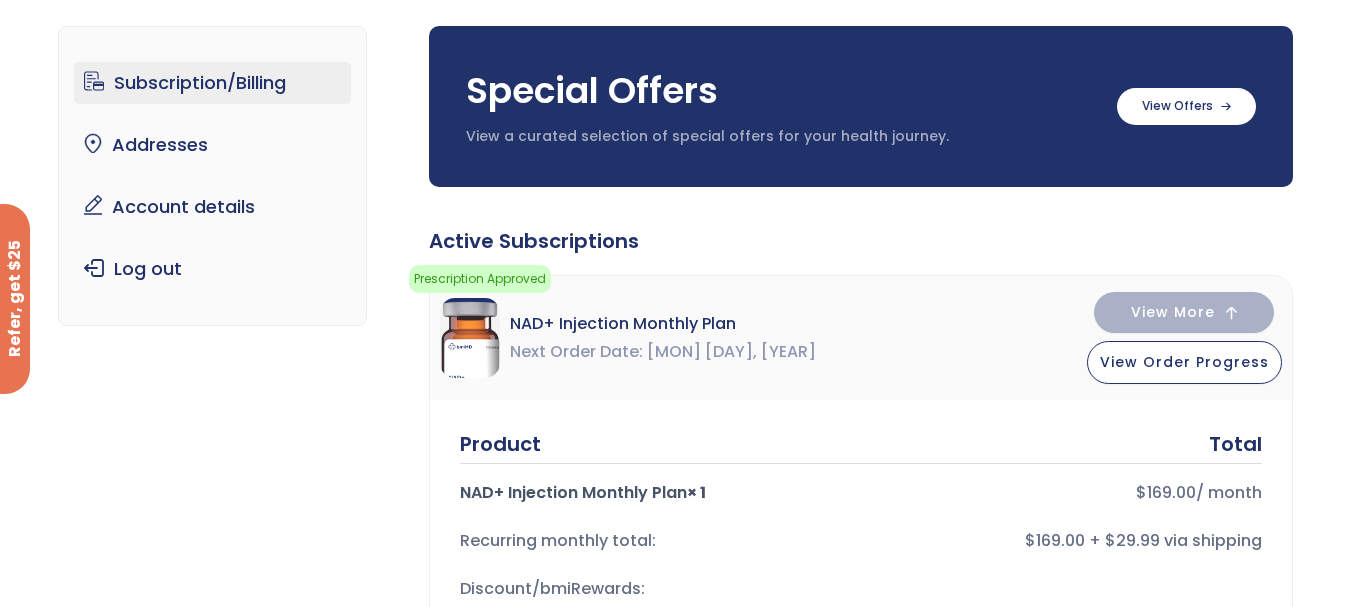scroll, scrollTop: 62, scrollLeft: 0, axis: vertical 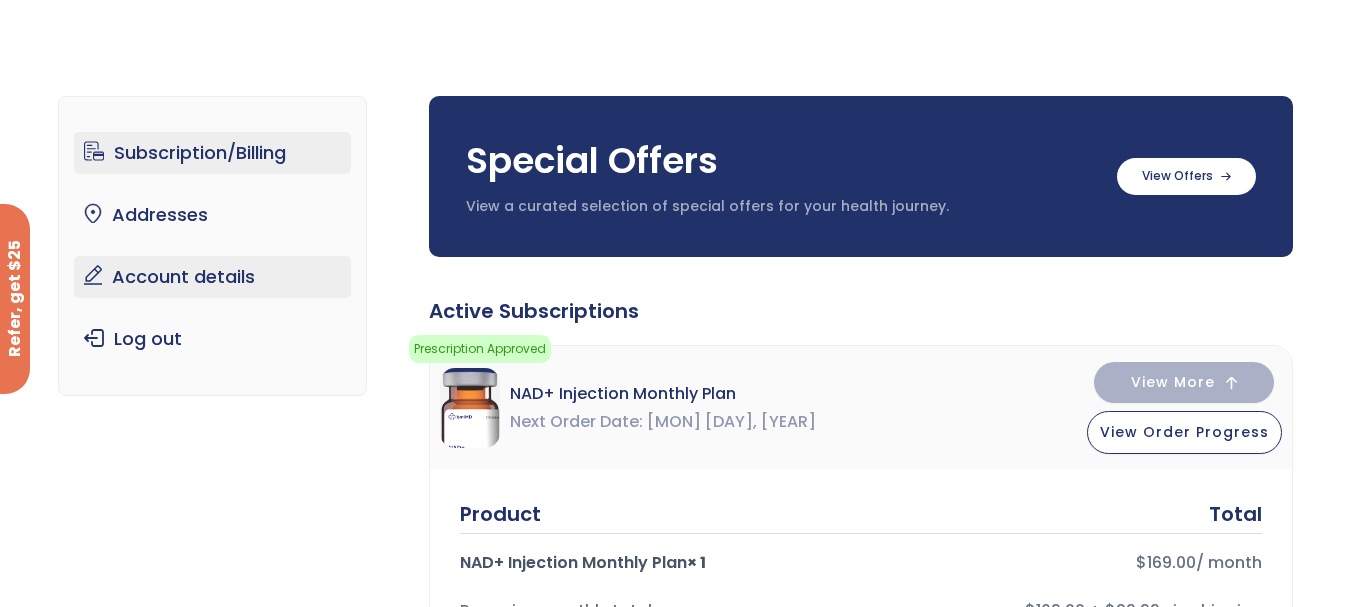 click on "Account details" at bounding box center [212, 277] 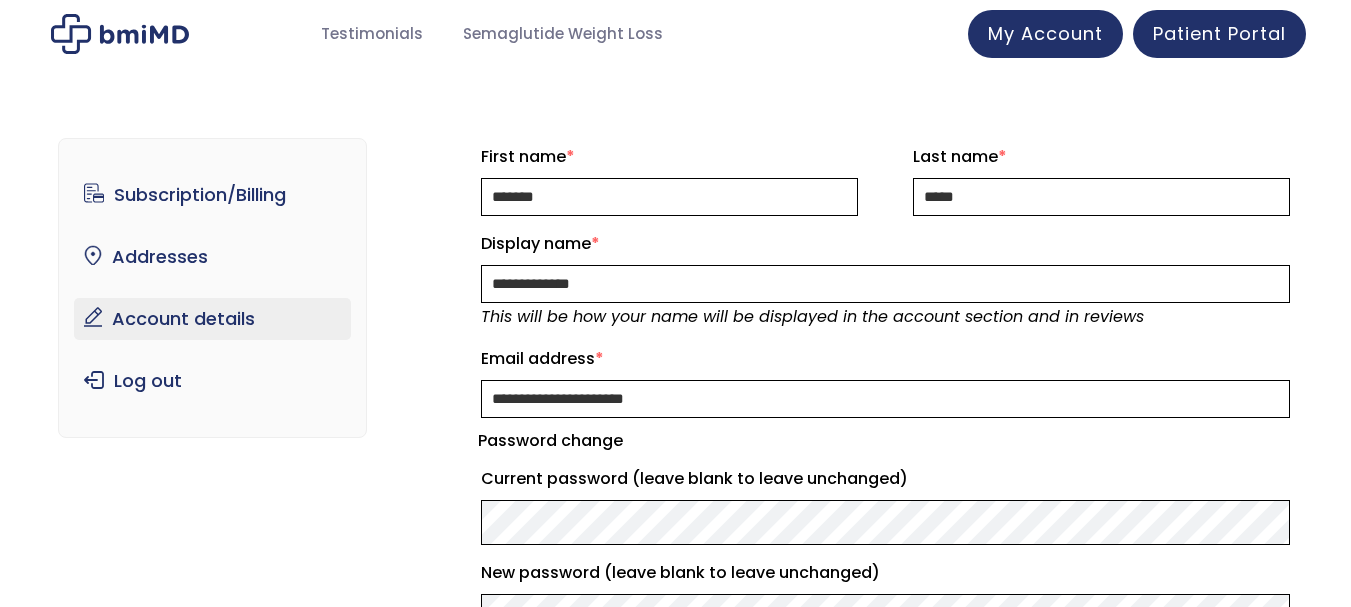 scroll, scrollTop: 0, scrollLeft: 0, axis: both 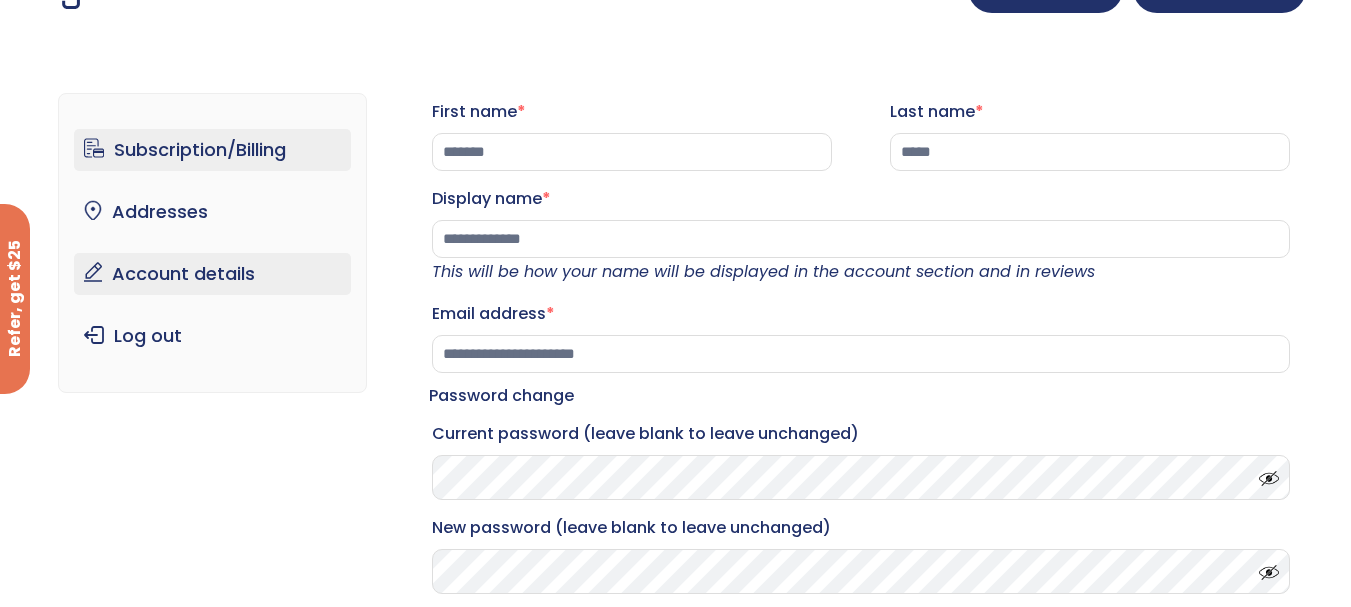click on "Subscription/Billing" at bounding box center (212, 150) 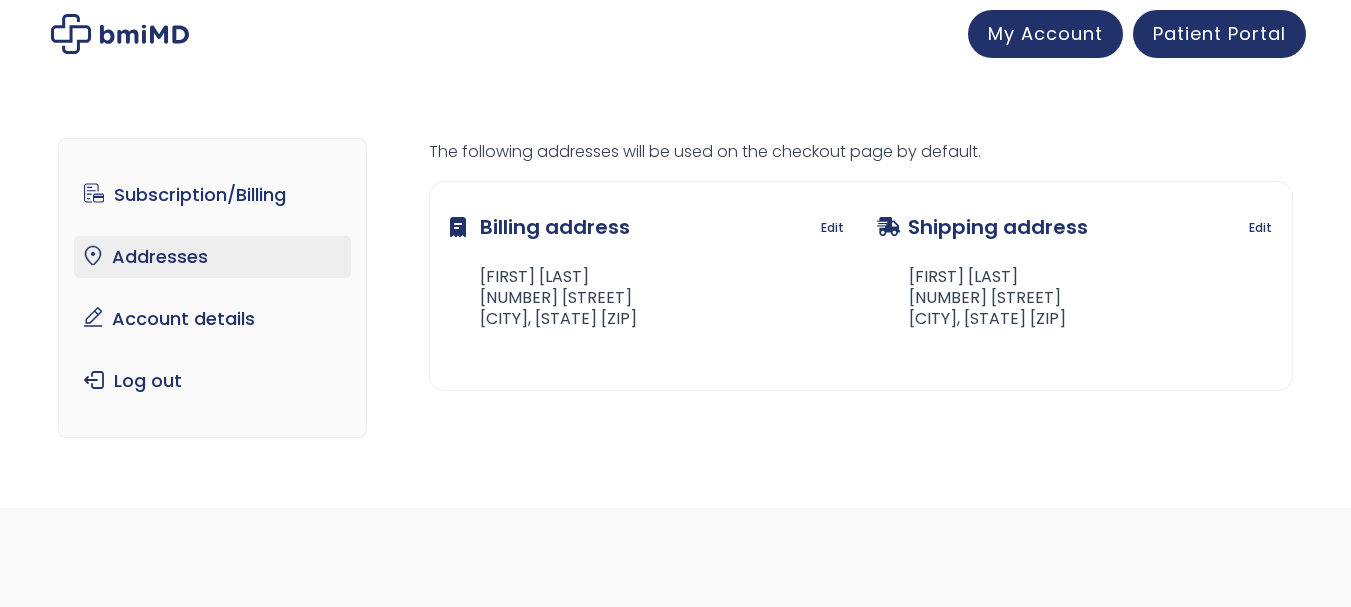 scroll, scrollTop: 0, scrollLeft: 0, axis: both 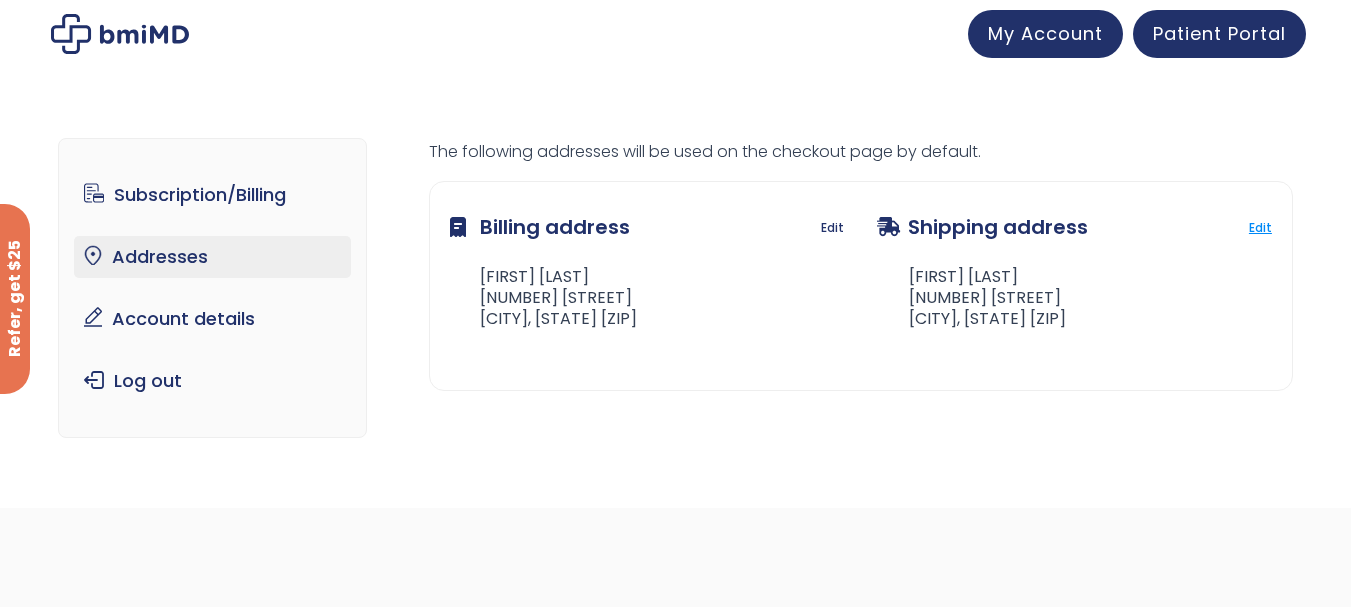 click on "Edit" 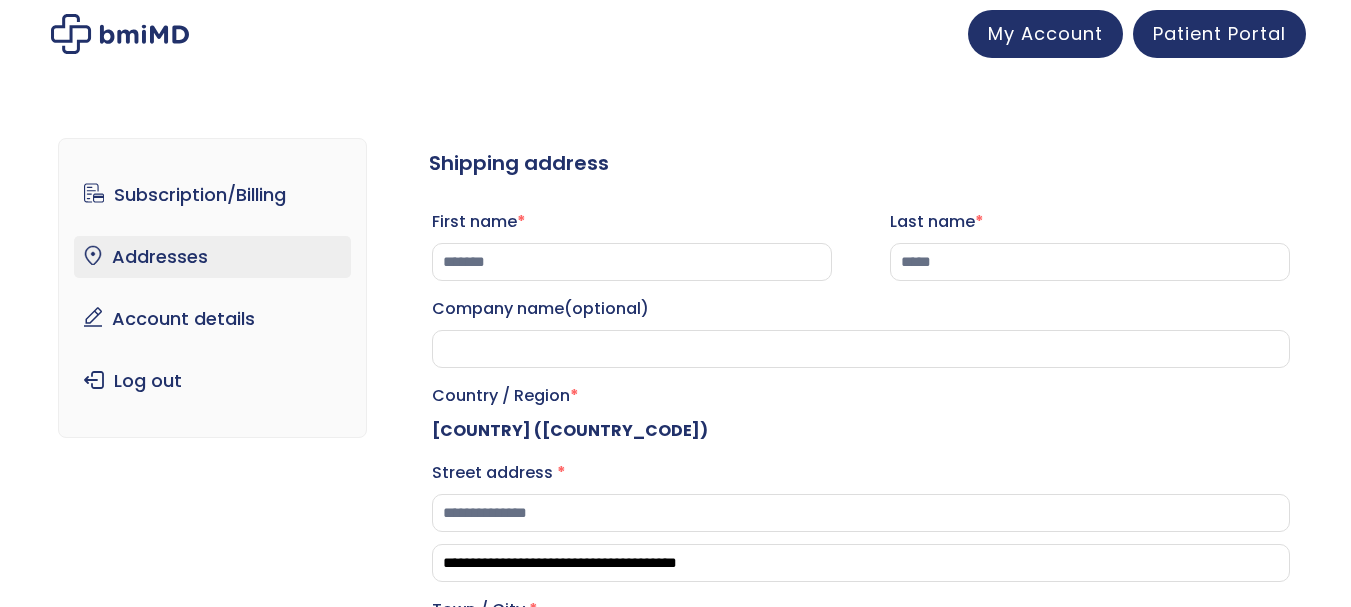 select on "**" 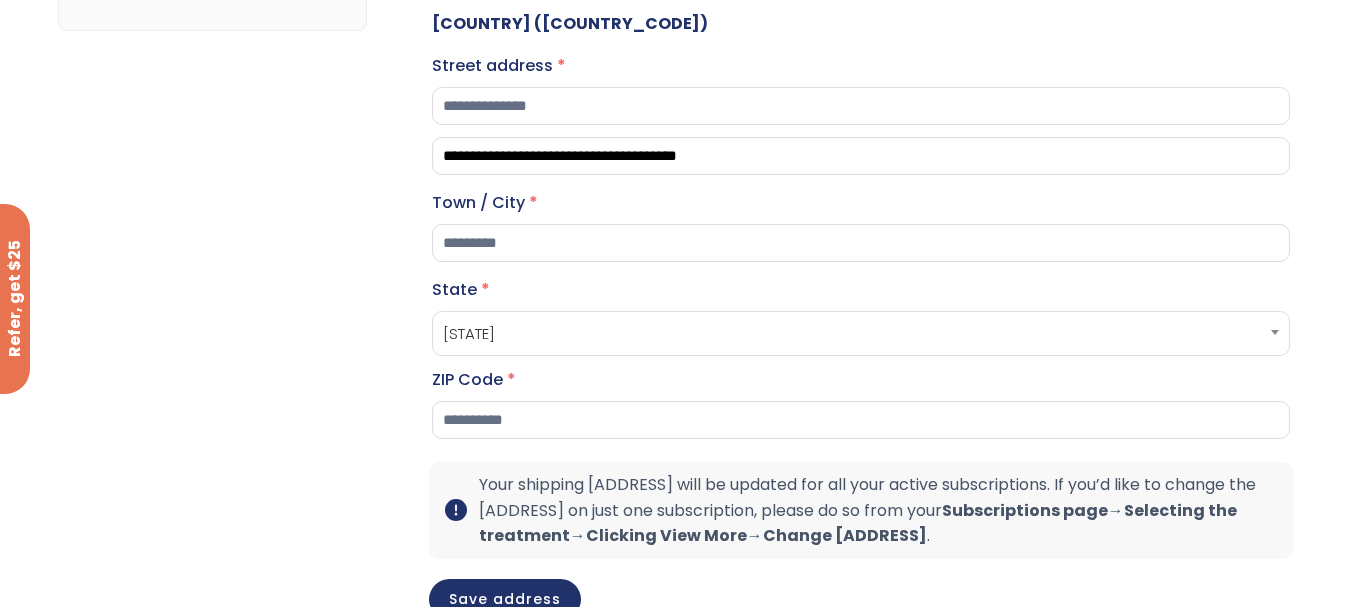 scroll, scrollTop: 413, scrollLeft: 0, axis: vertical 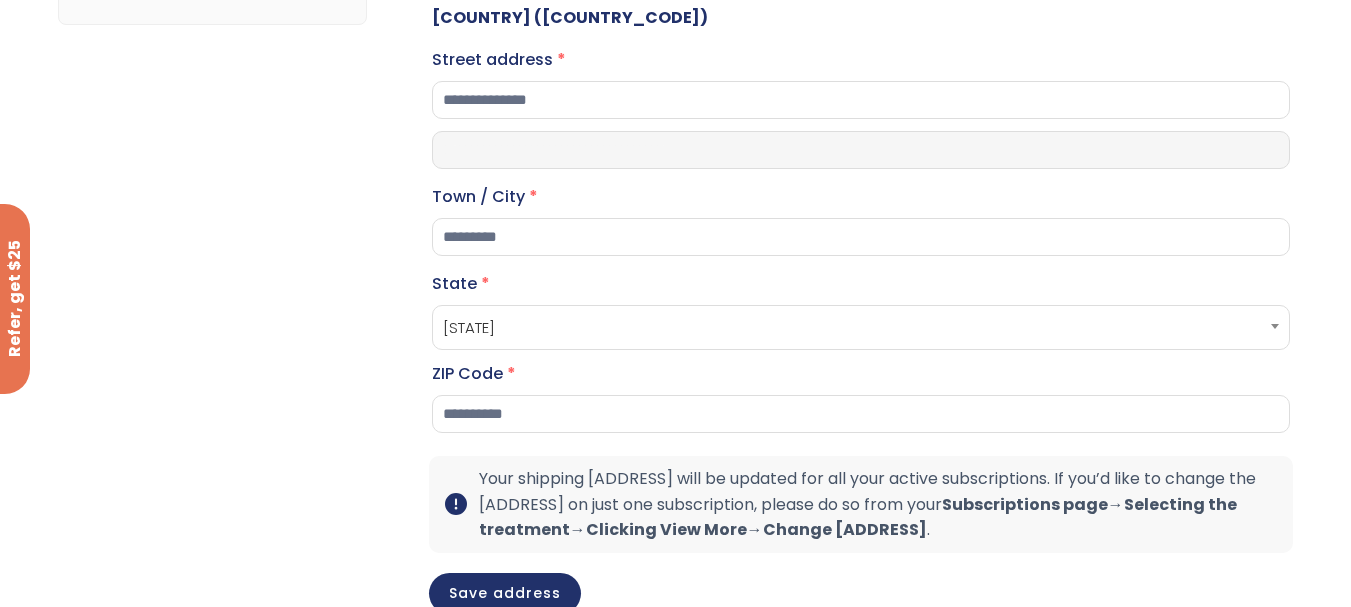 click on "Apartment, suite, unit, etc.   (optional)" at bounding box center (861, 150) 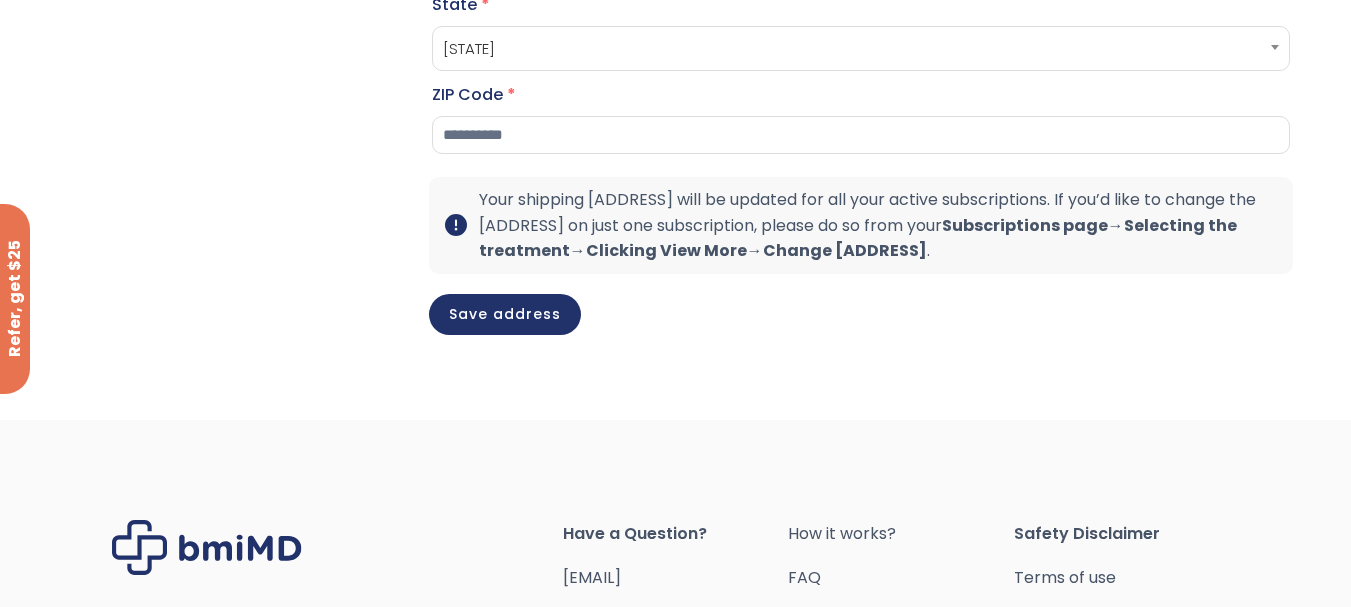 scroll, scrollTop: 717, scrollLeft: 0, axis: vertical 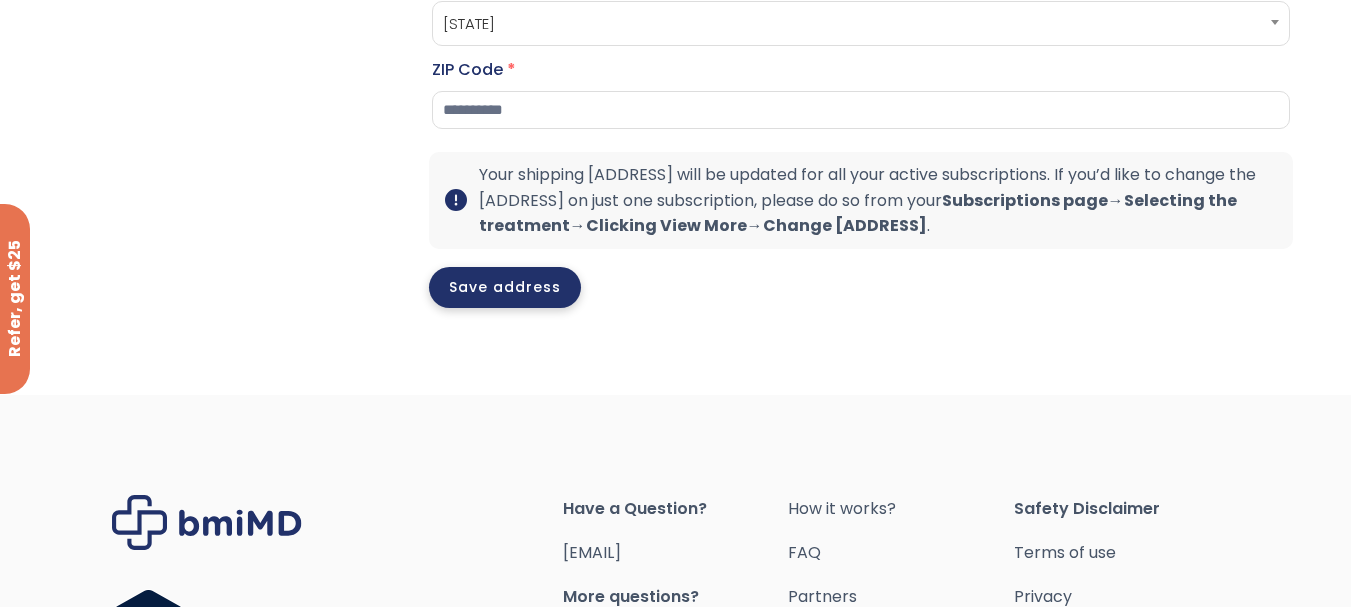 type on "**********" 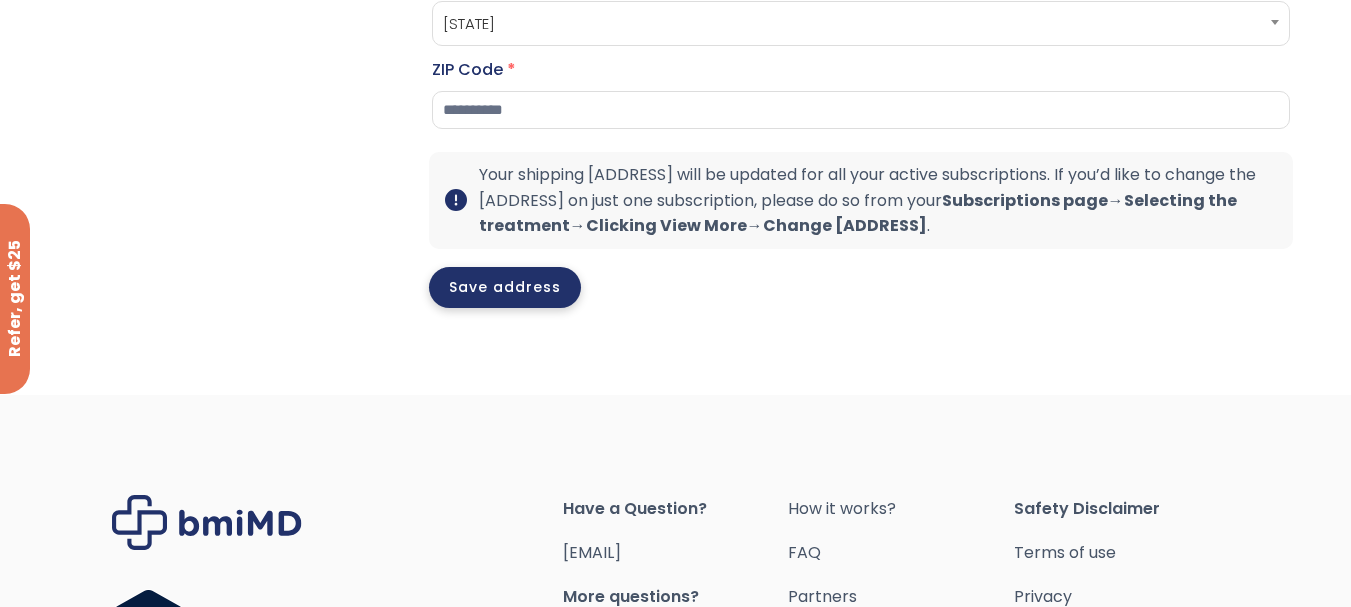 click on "Save address" at bounding box center [505, 287] 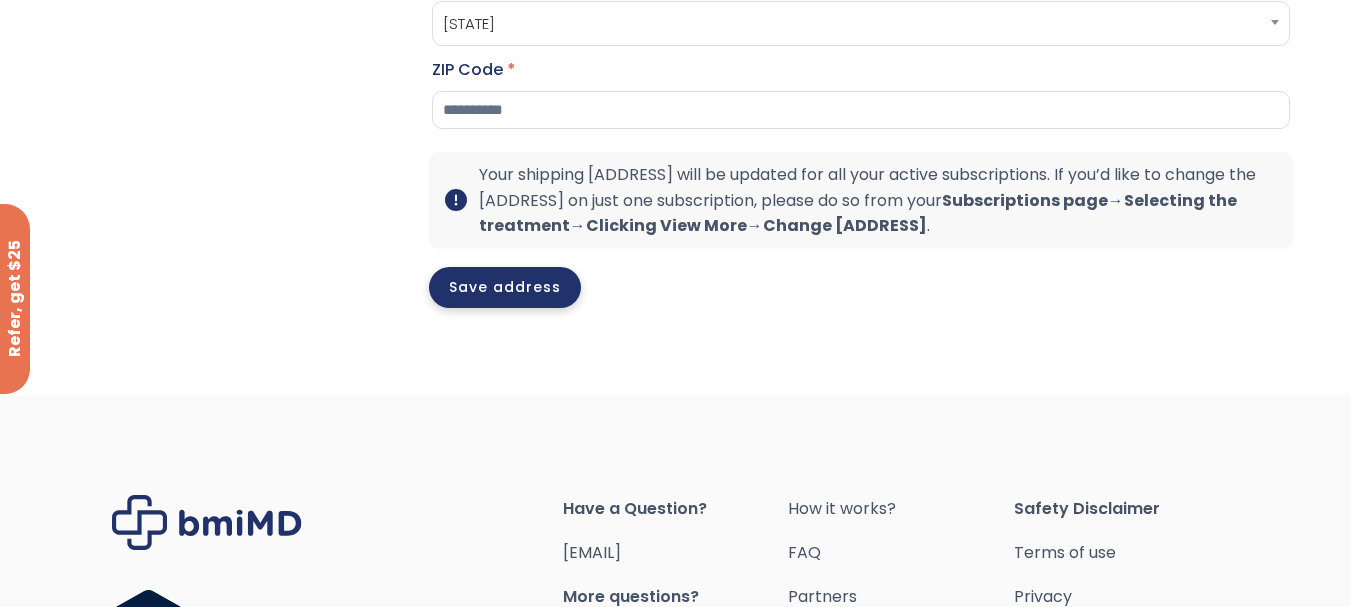 click on "Save address" at bounding box center (505, 287) 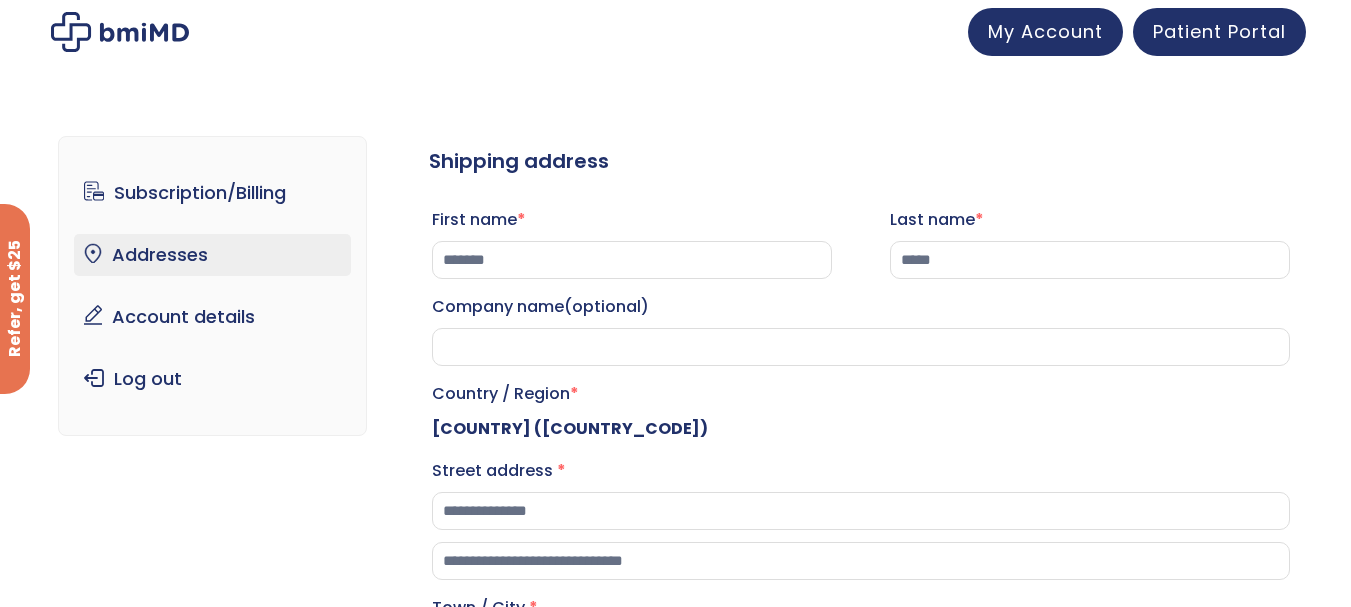 scroll, scrollTop: 144, scrollLeft: 0, axis: vertical 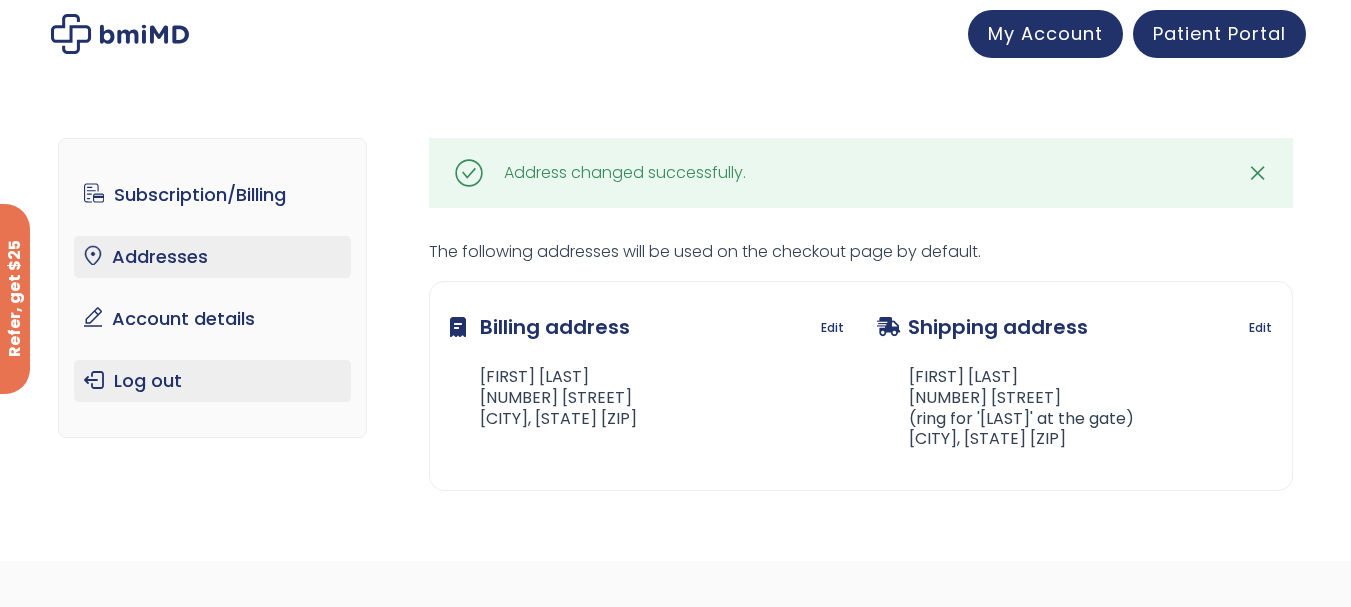 click on "Log out" at bounding box center [212, 381] 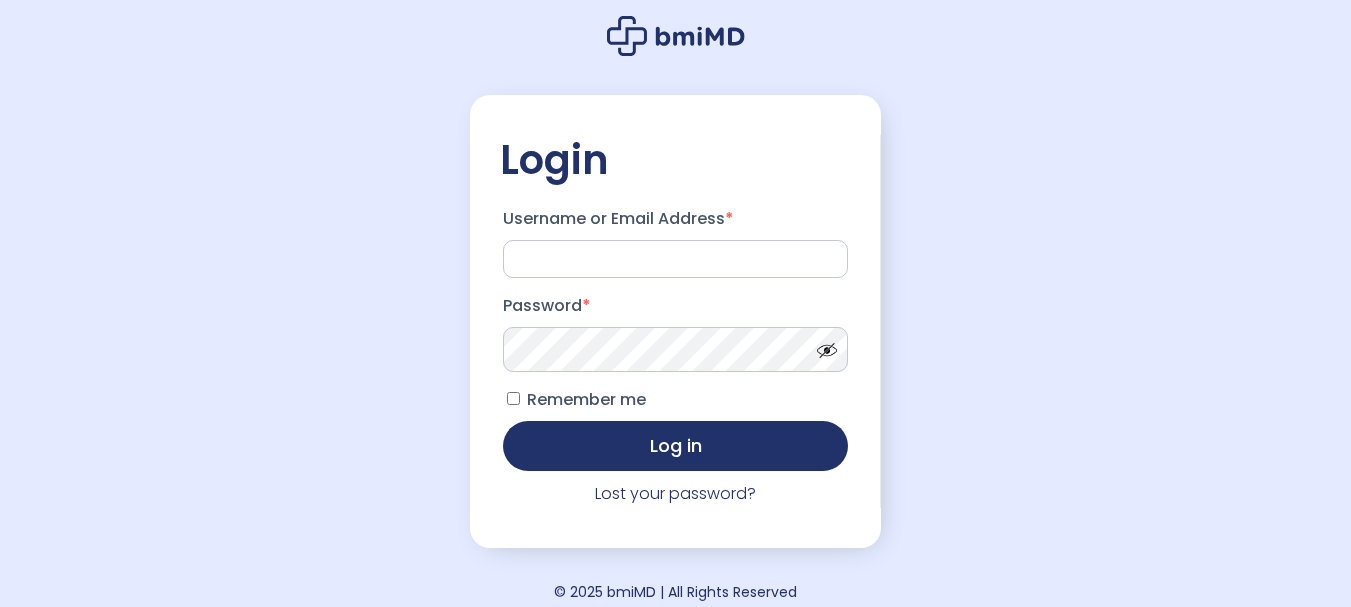 scroll, scrollTop: 0, scrollLeft: 0, axis: both 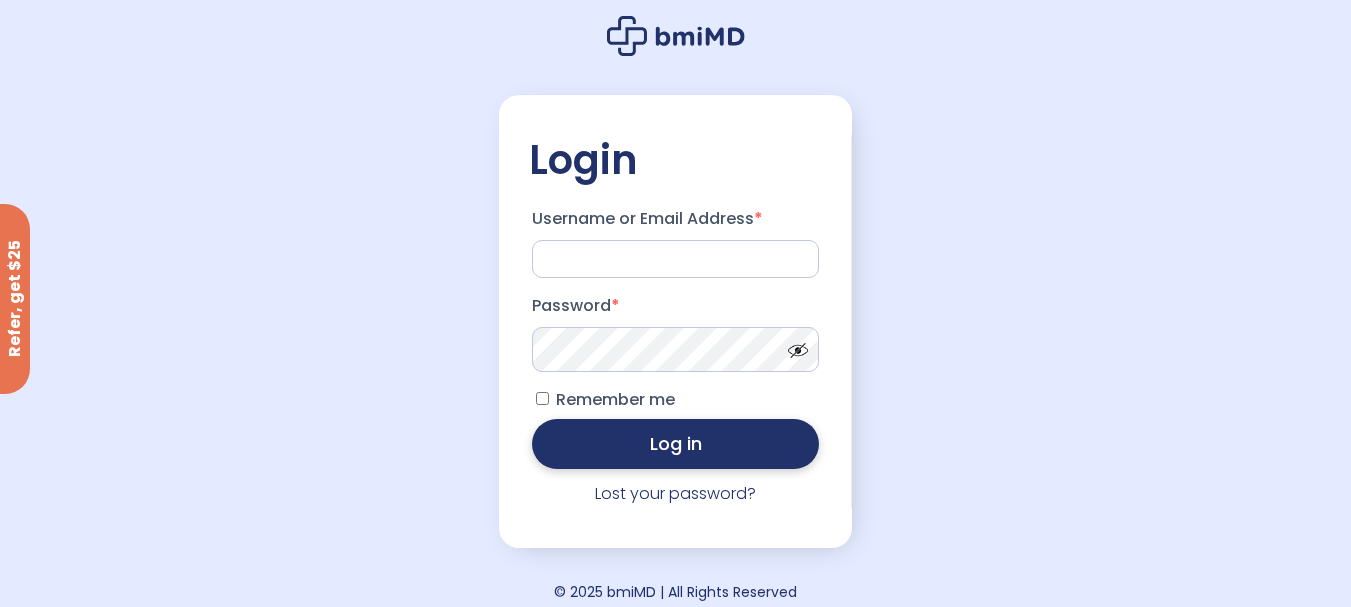 type on "**********" 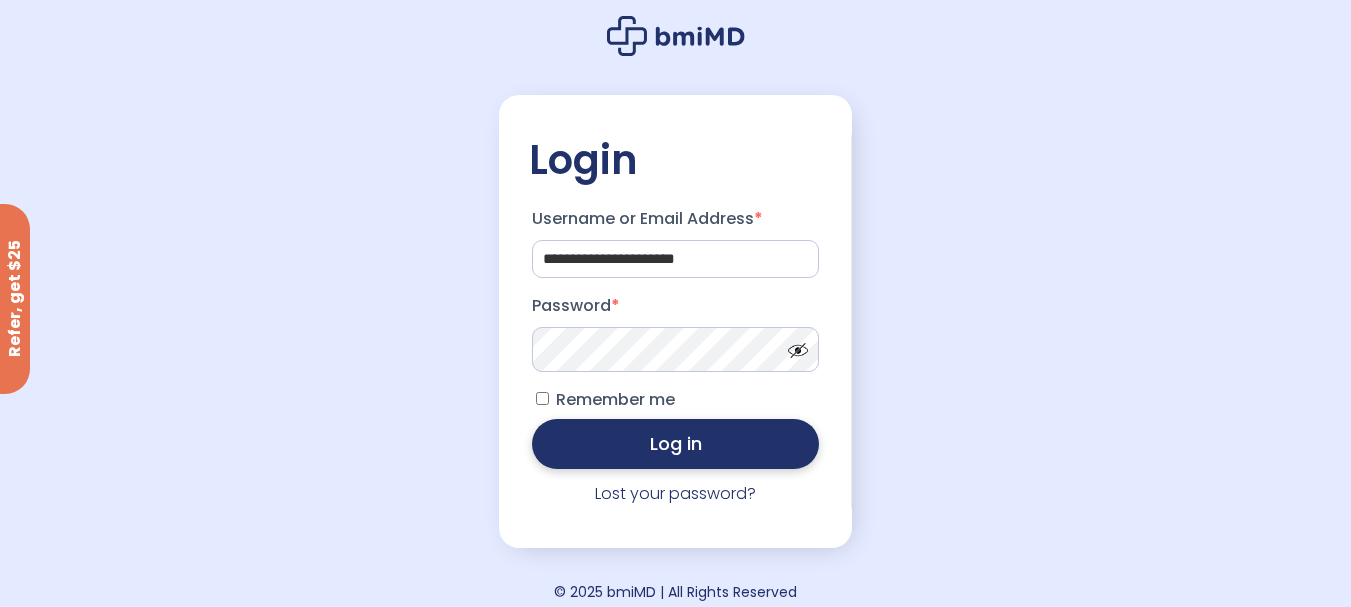 click on "Log in" at bounding box center [676, 444] 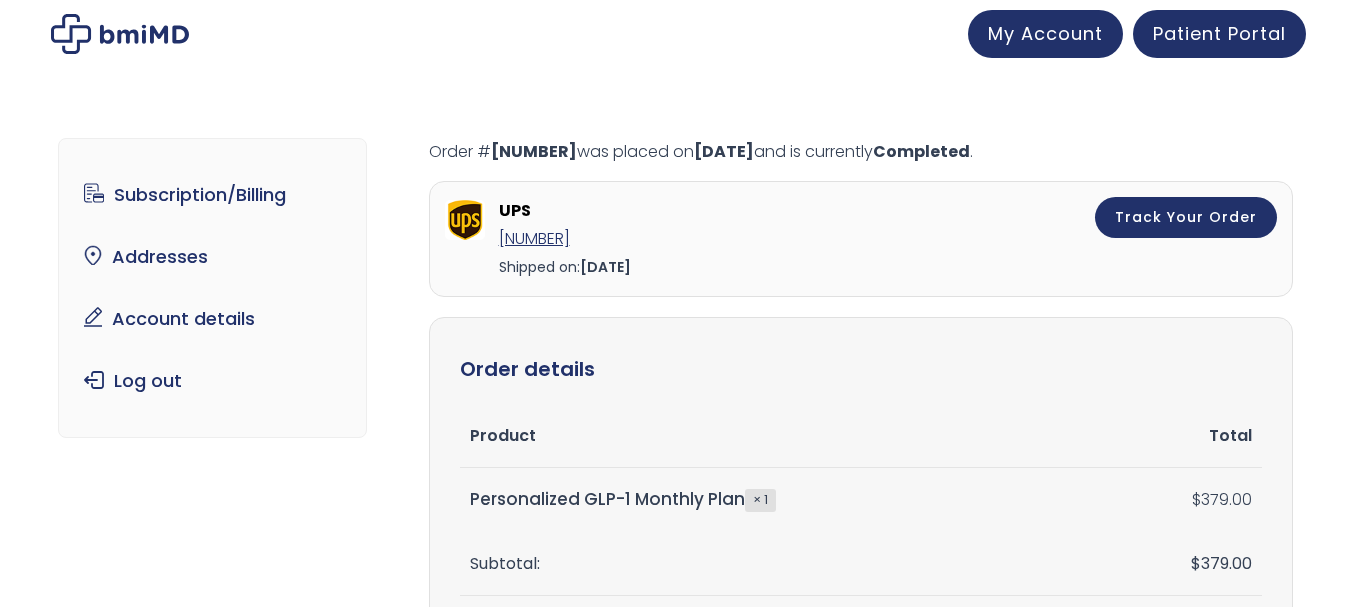 scroll, scrollTop: 0, scrollLeft: 0, axis: both 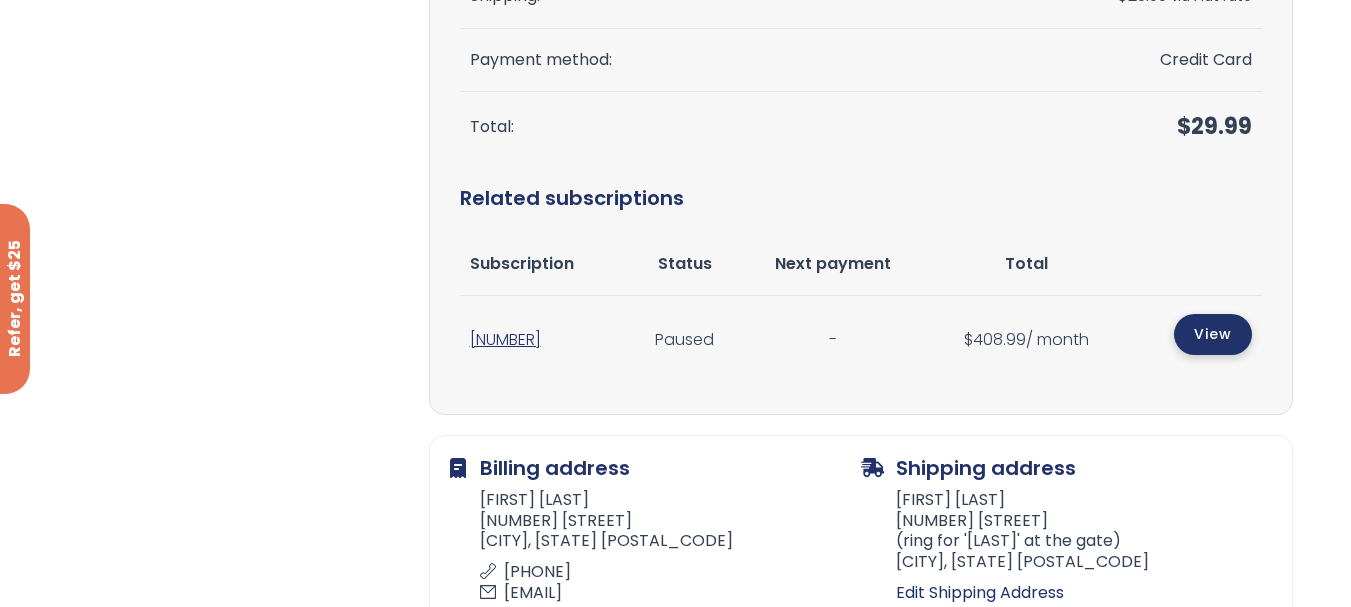 click on "View" at bounding box center (1213, 334) 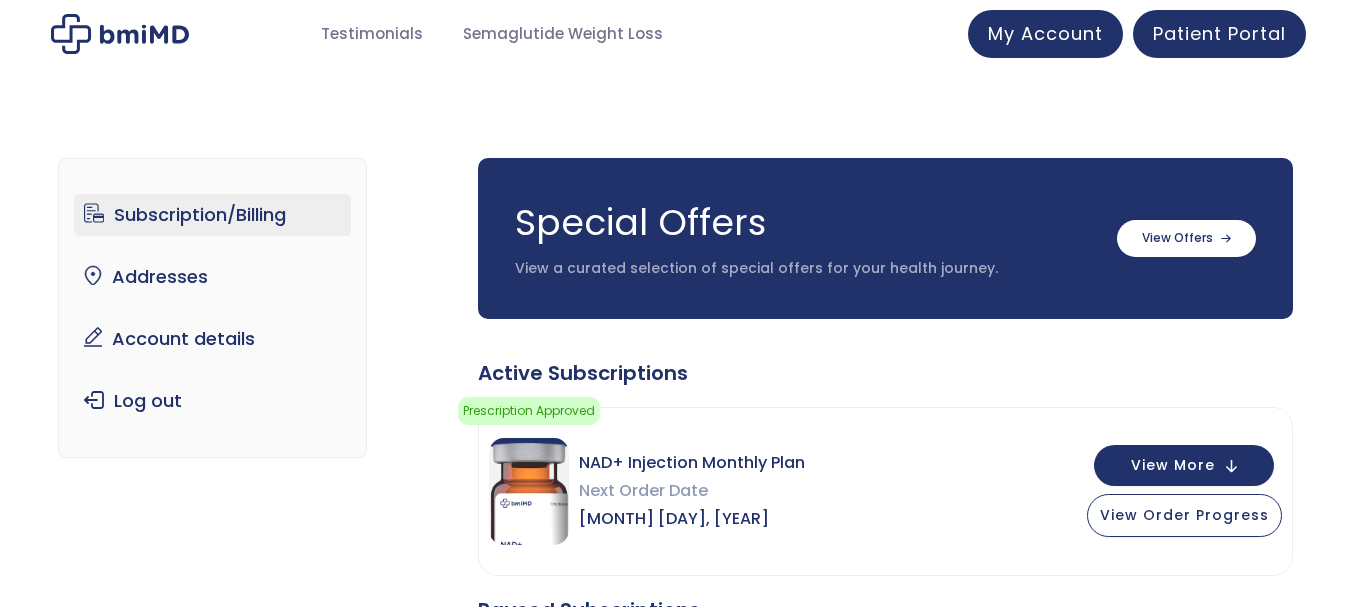 scroll, scrollTop: 0, scrollLeft: 0, axis: both 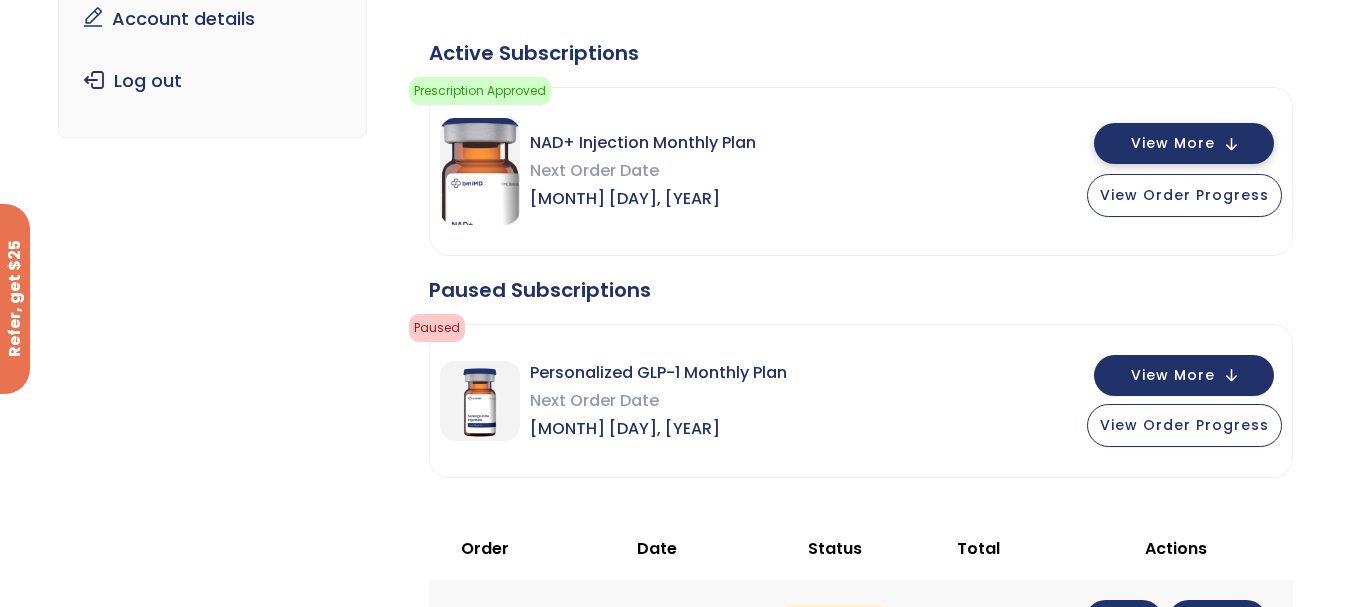 click on "View More" at bounding box center [1173, 143] 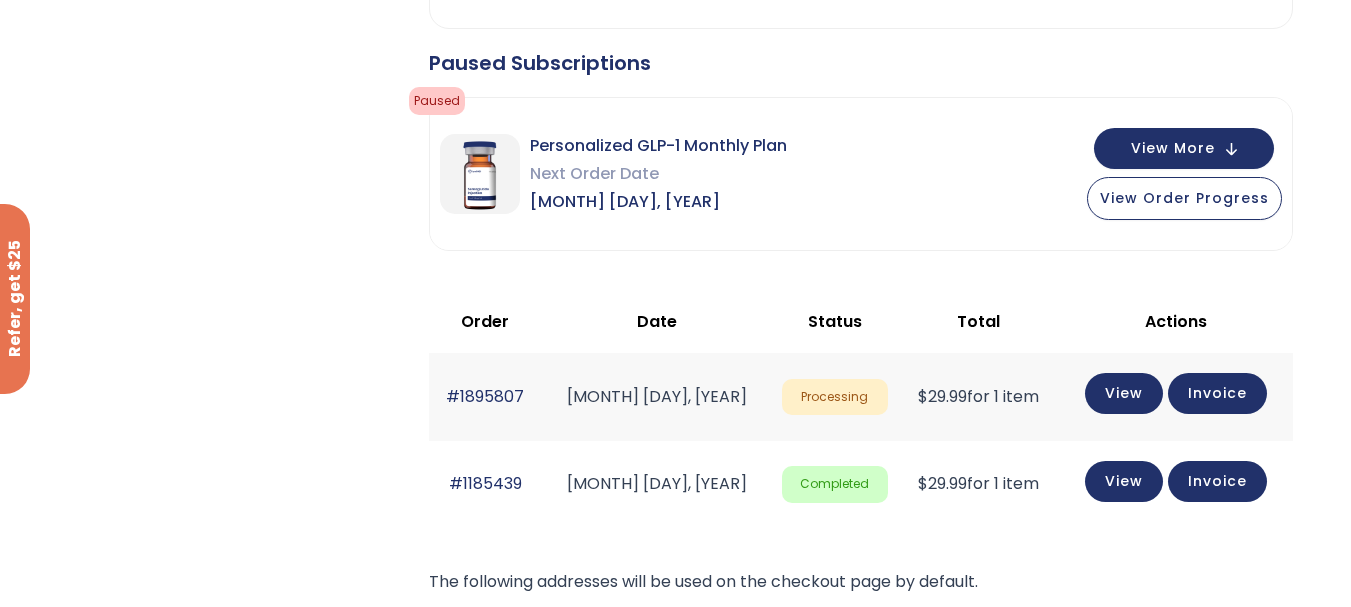 scroll, scrollTop: 1239, scrollLeft: 0, axis: vertical 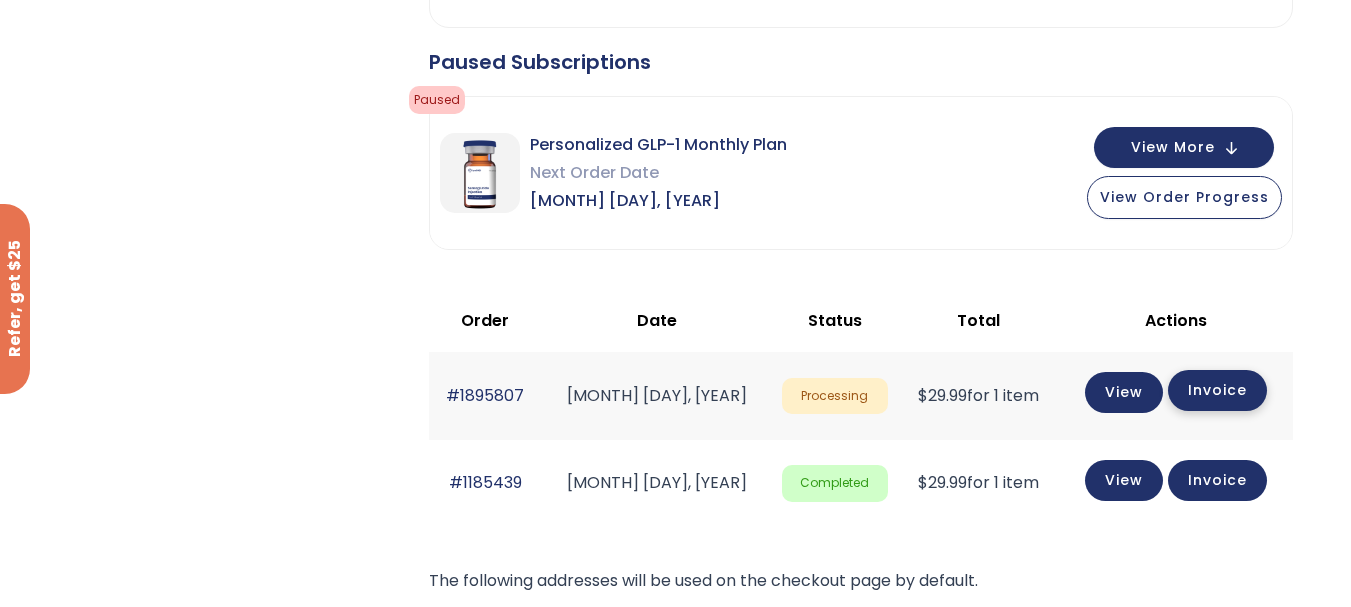 click on "Invoice" 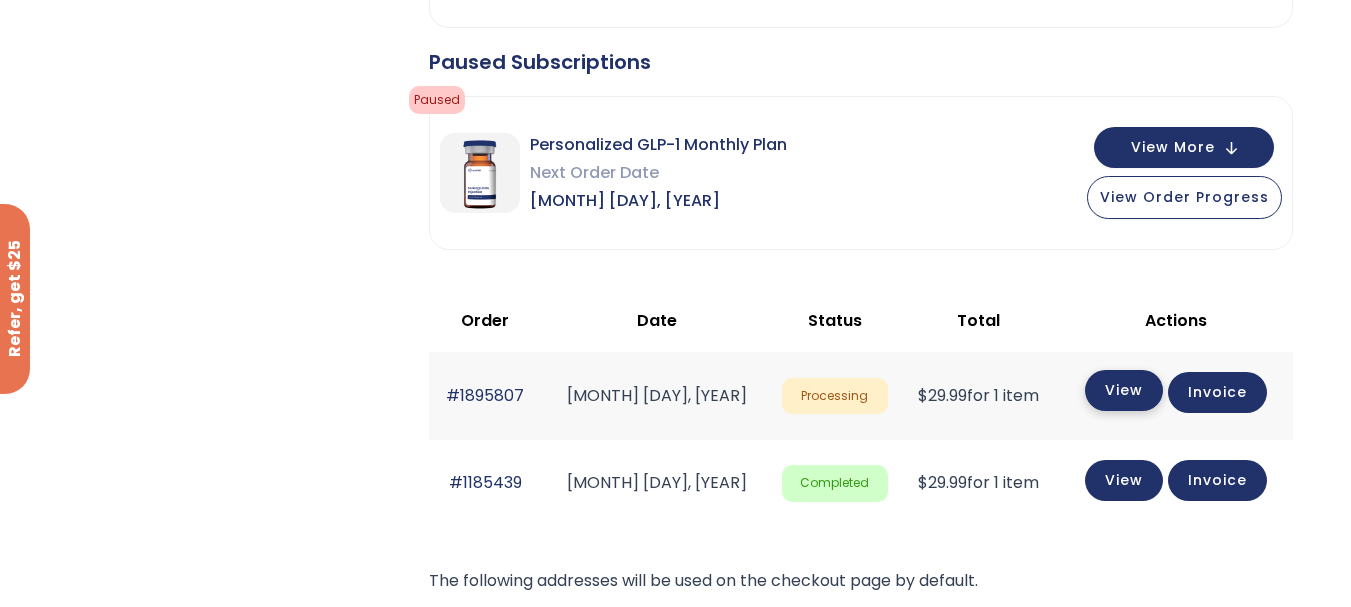 click on "View" 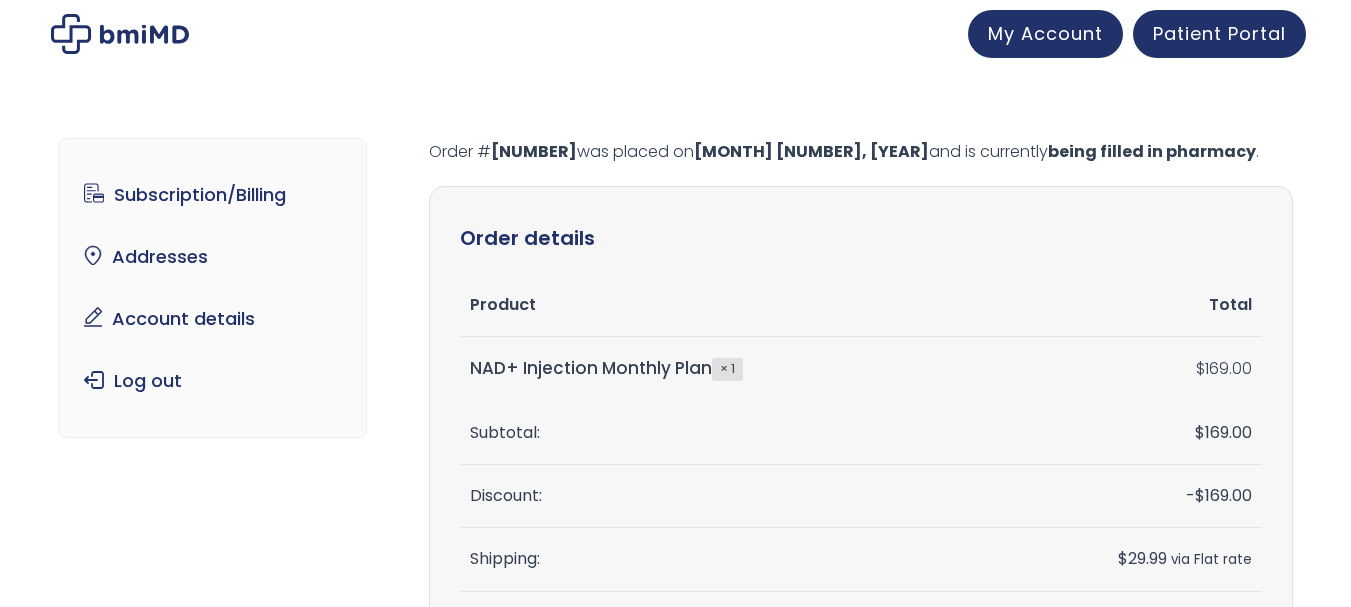 scroll, scrollTop: 0, scrollLeft: 0, axis: both 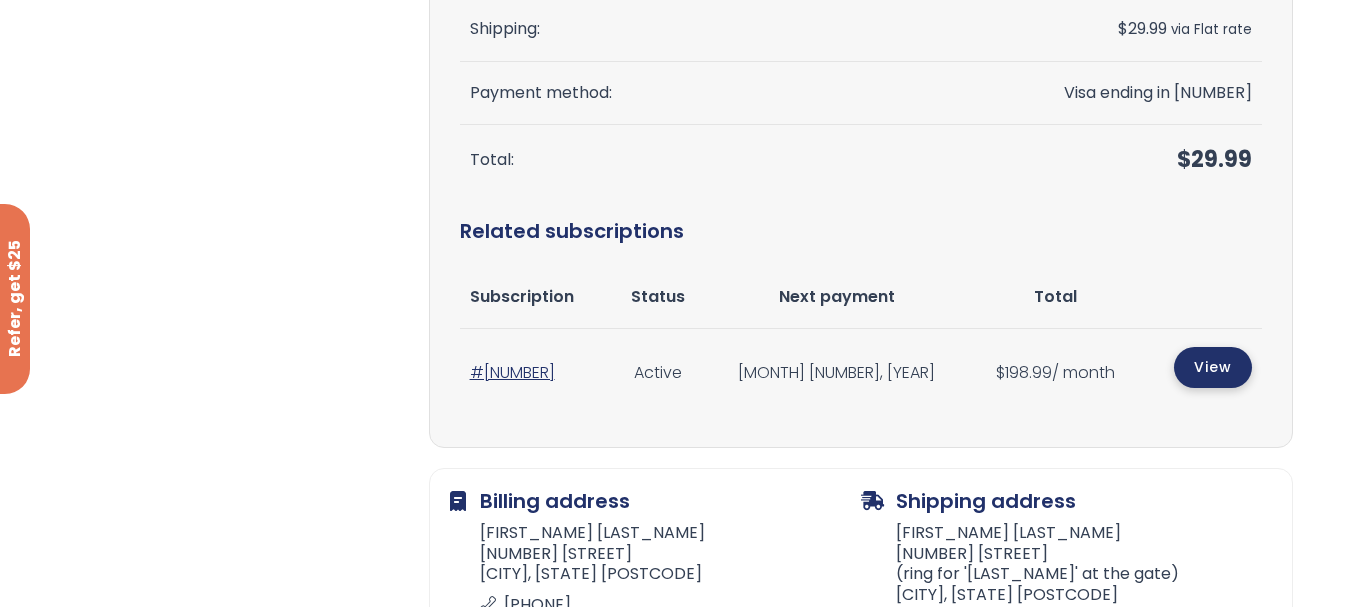 click on "View" at bounding box center (1213, 367) 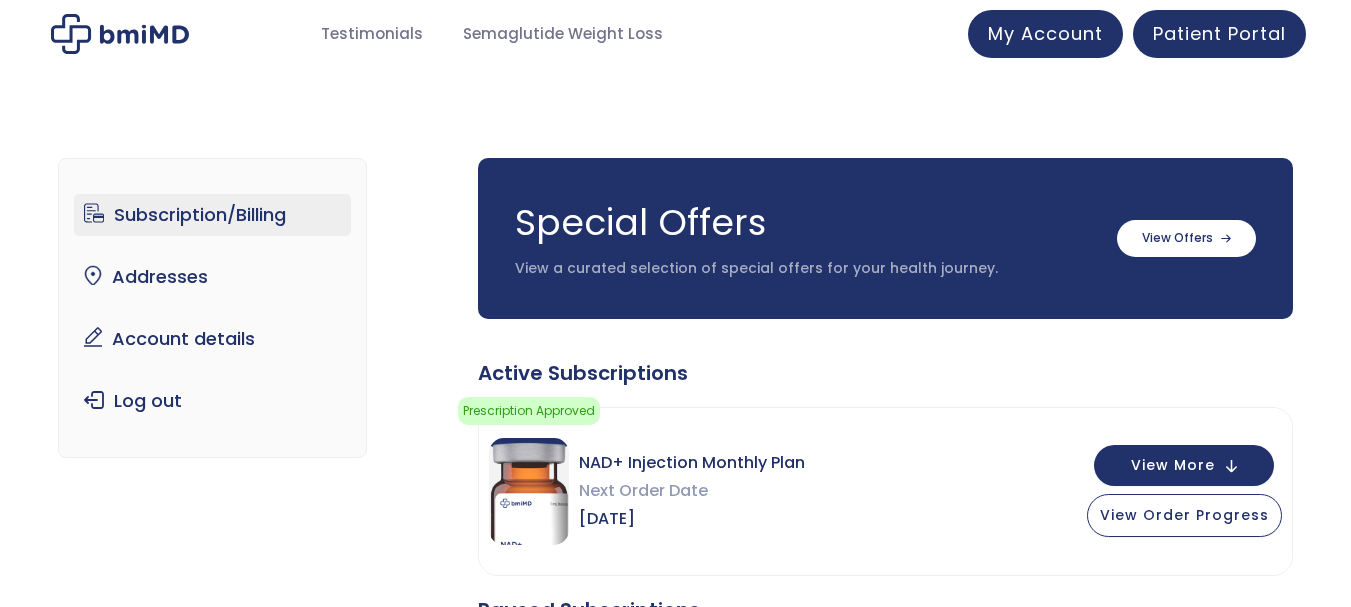 scroll, scrollTop: 0, scrollLeft: 0, axis: both 